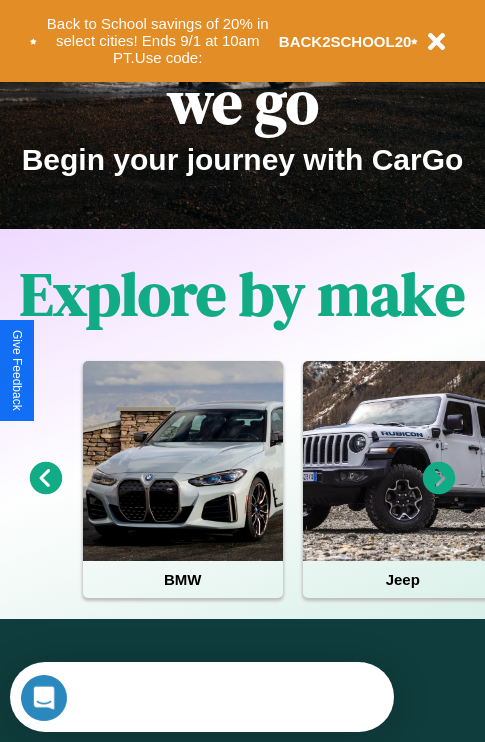 scroll, scrollTop: 308, scrollLeft: 0, axis: vertical 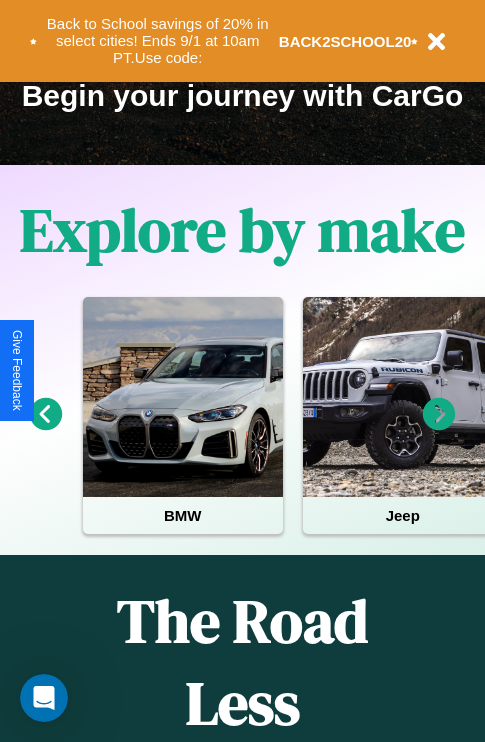 click 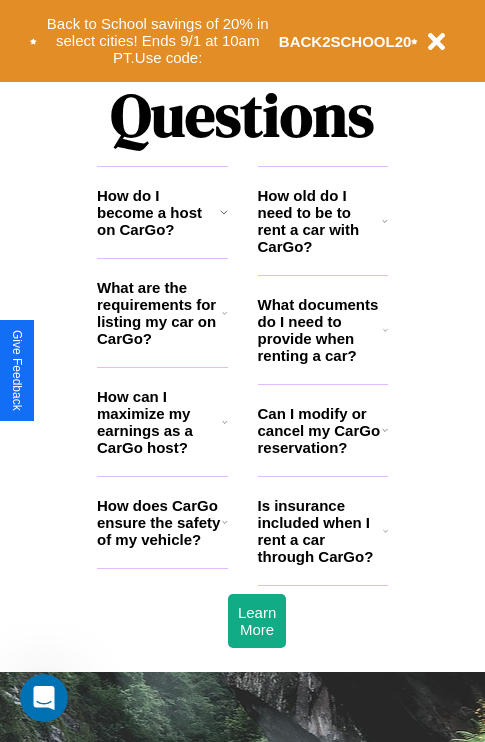 scroll, scrollTop: 2423, scrollLeft: 0, axis: vertical 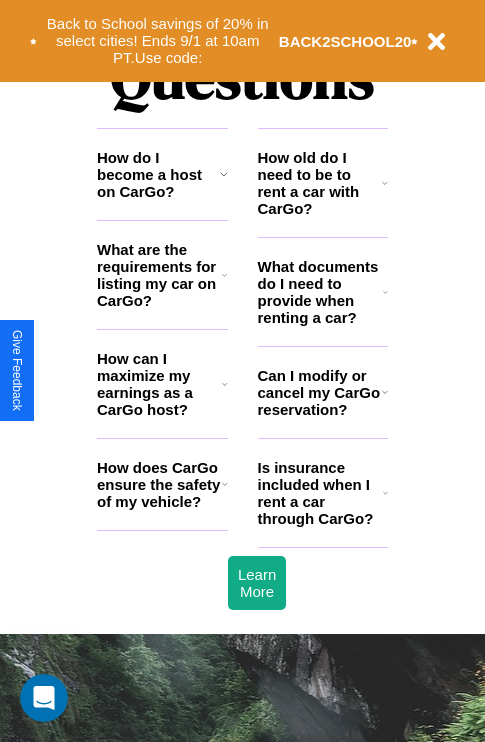 click on "How old do I need to be to rent a car with CarGo?" at bounding box center (320, 183) 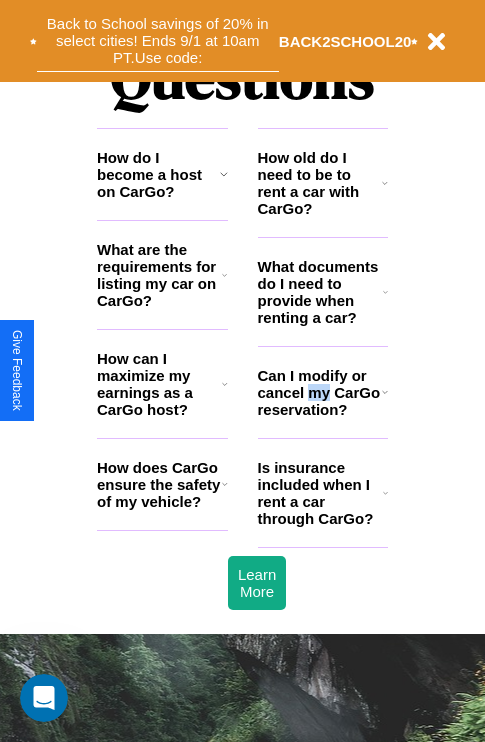 click on "Back to School savings of 20% in select cities! Ends 9/1 at 10am PT.  Use code:" at bounding box center [158, 41] 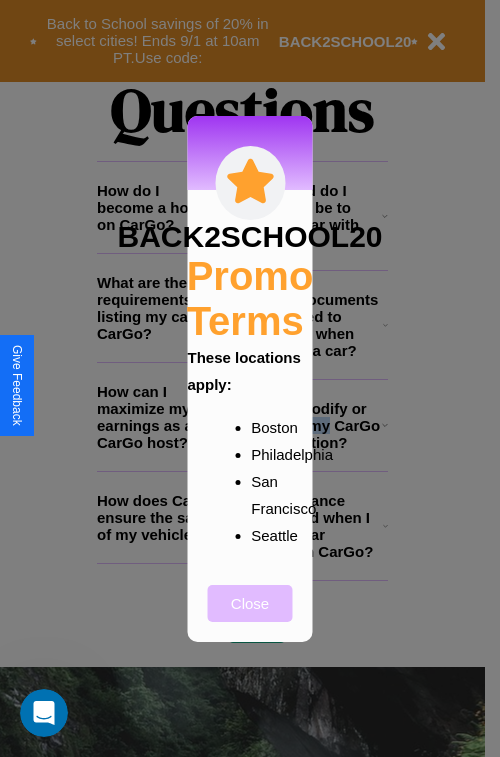 click on "Close" at bounding box center [250, 603] 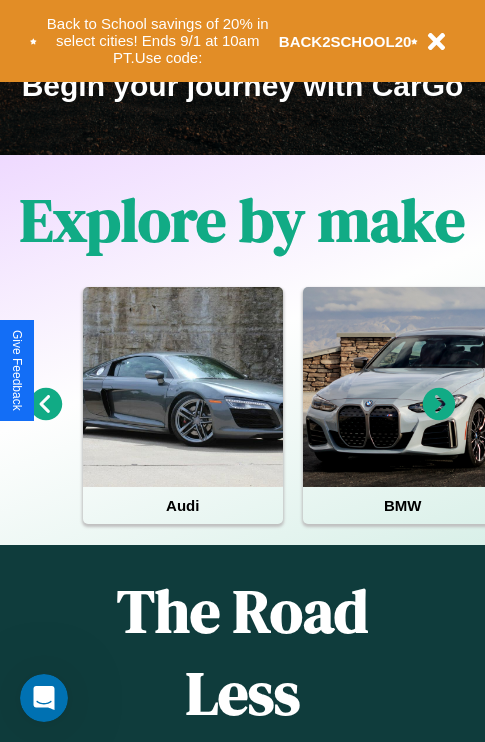 scroll, scrollTop: 308, scrollLeft: 0, axis: vertical 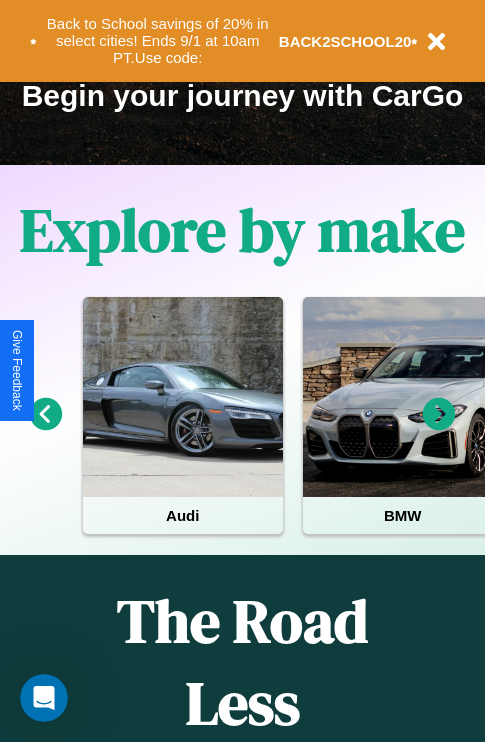 click 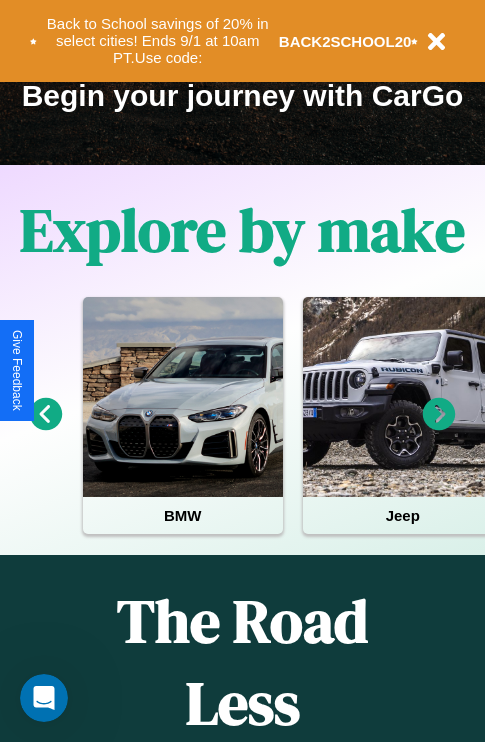 click 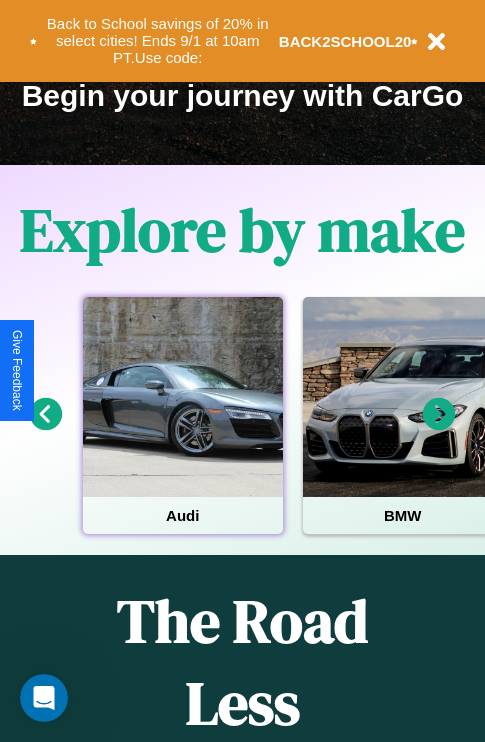 click at bounding box center [183, 397] 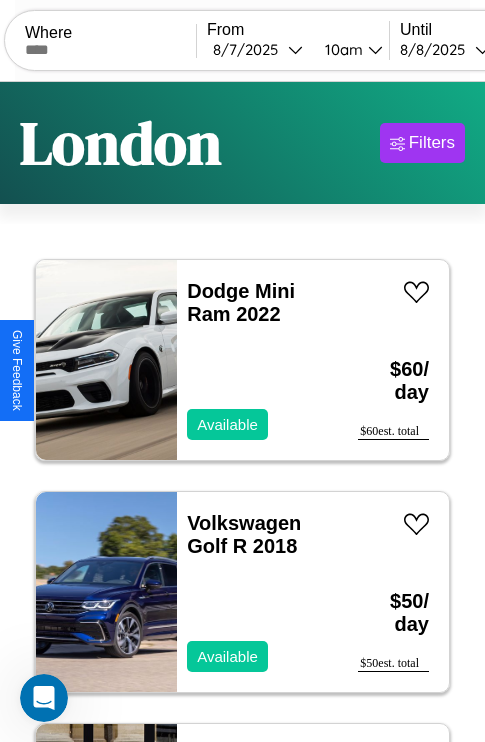 scroll, scrollTop: 66, scrollLeft: 0, axis: vertical 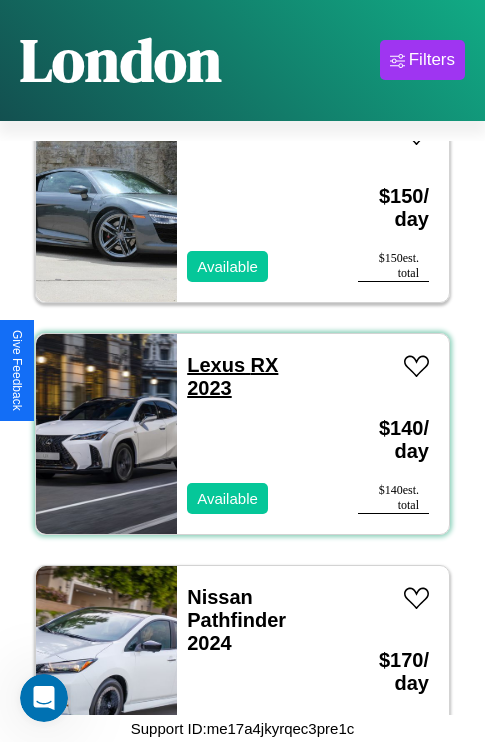 click on "Lexus   RX   2023" at bounding box center [232, 376] 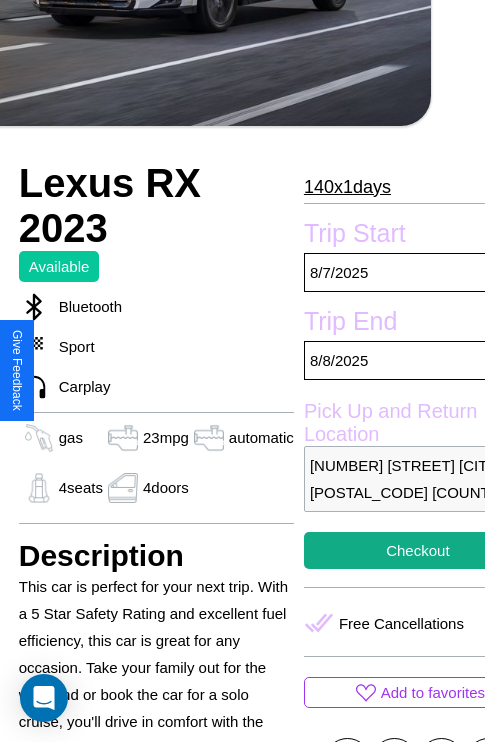 scroll, scrollTop: 499, scrollLeft: 84, axis: both 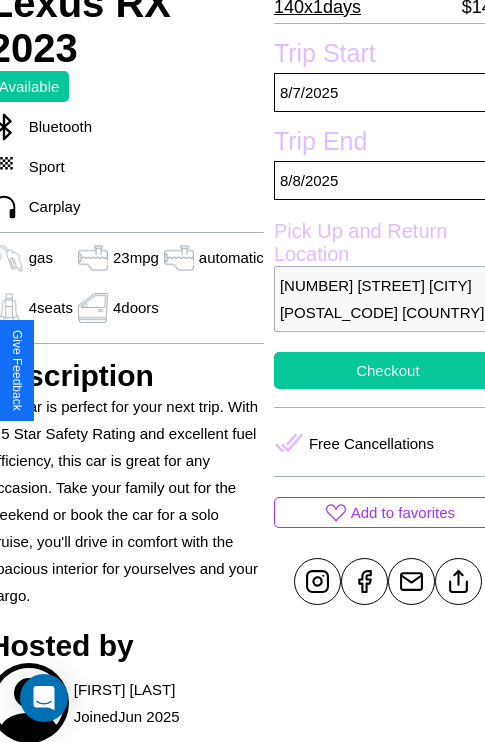 click on "Checkout" at bounding box center [388, 370] 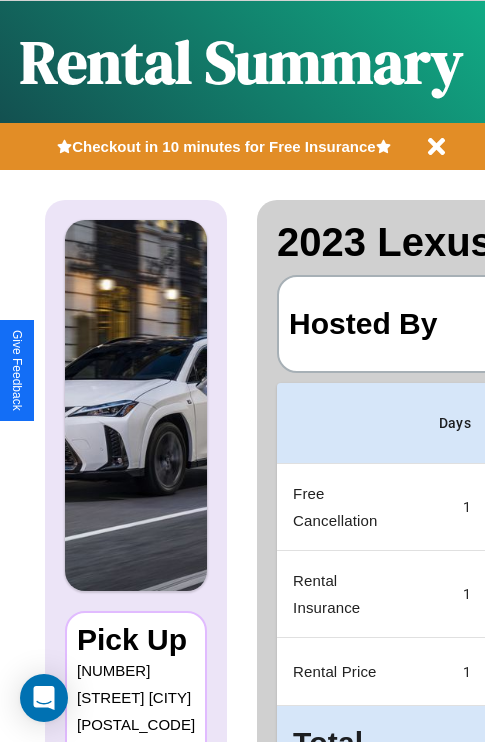 scroll, scrollTop: 106, scrollLeft: 0, axis: vertical 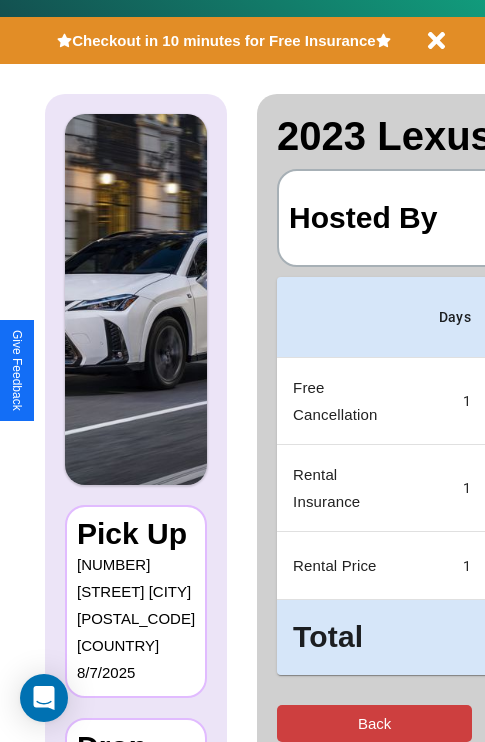 click on "Back" at bounding box center (374, 723) 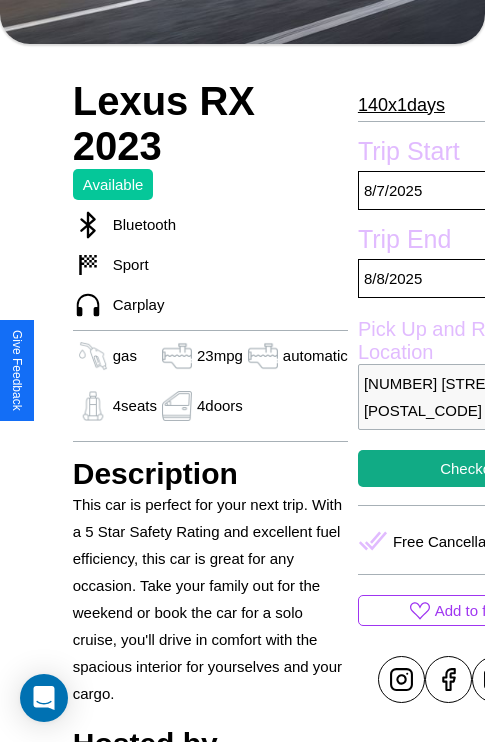 scroll, scrollTop: 976, scrollLeft: 0, axis: vertical 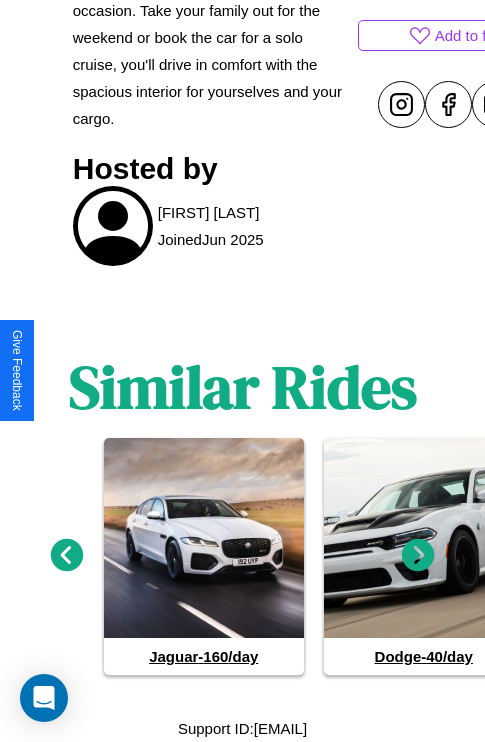 click 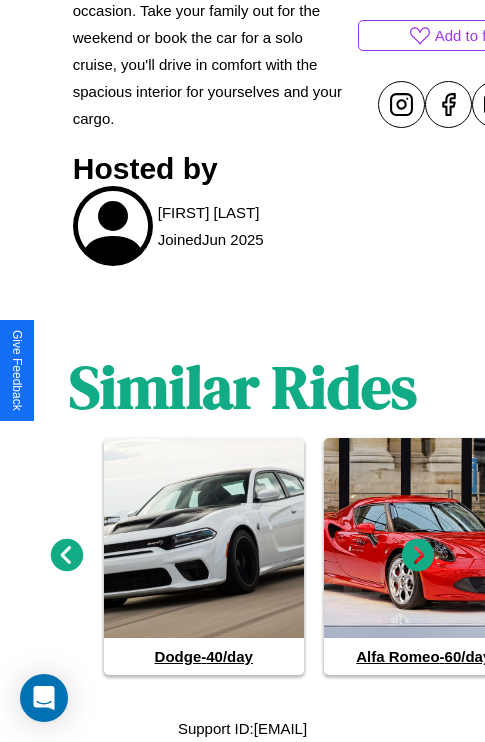 click 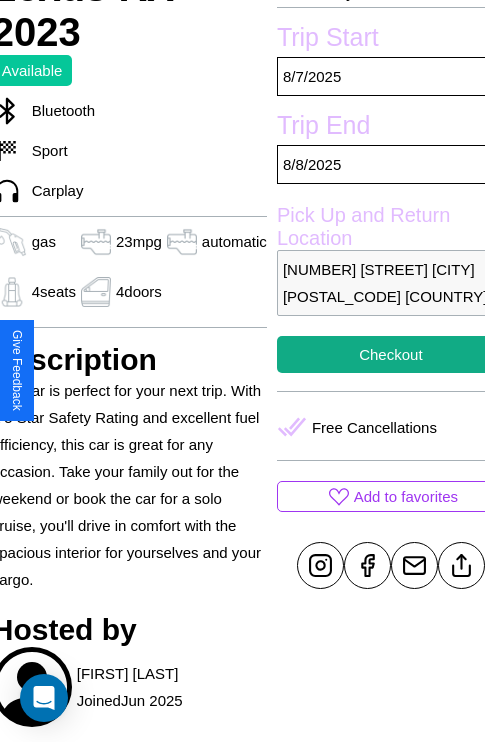 scroll, scrollTop: 499, scrollLeft: 84, axis: both 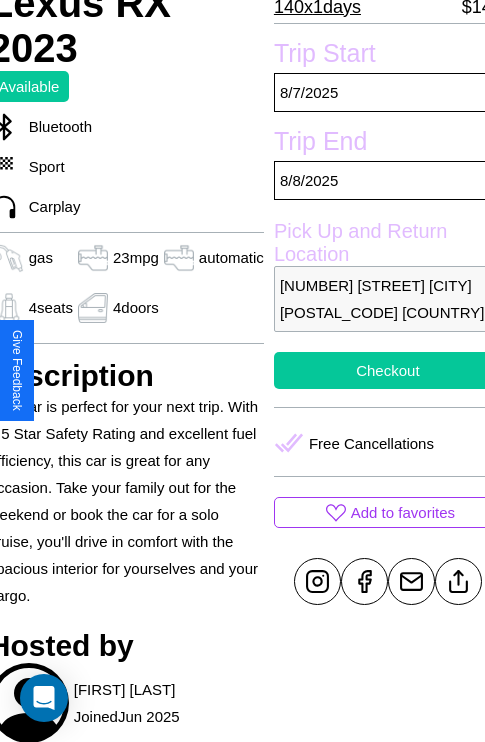 click on "Checkout" at bounding box center (388, 370) 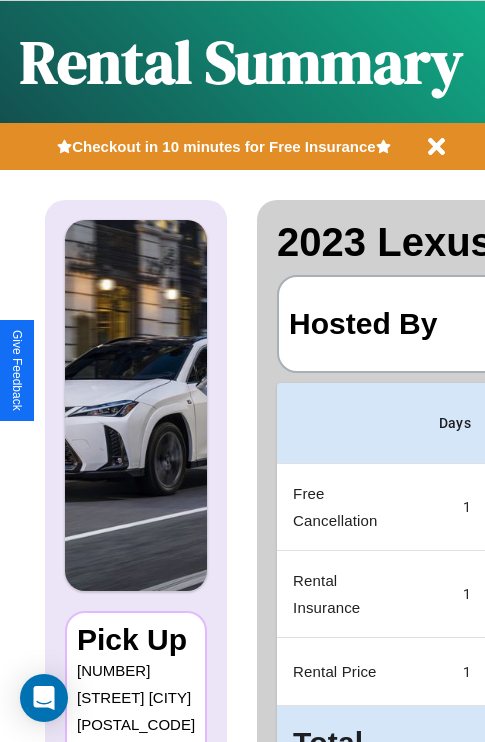 scroll, scrollTop: 0, scrollLeft: 378, axis: horizontal 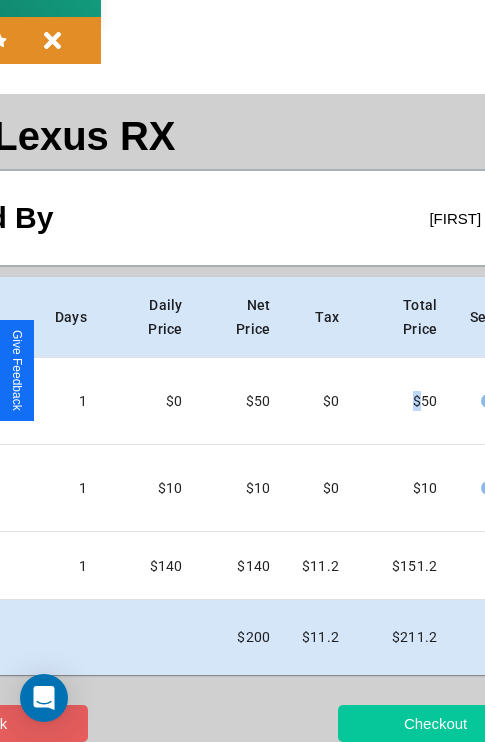 click on "Checkout" at bounding box center [435, 723] 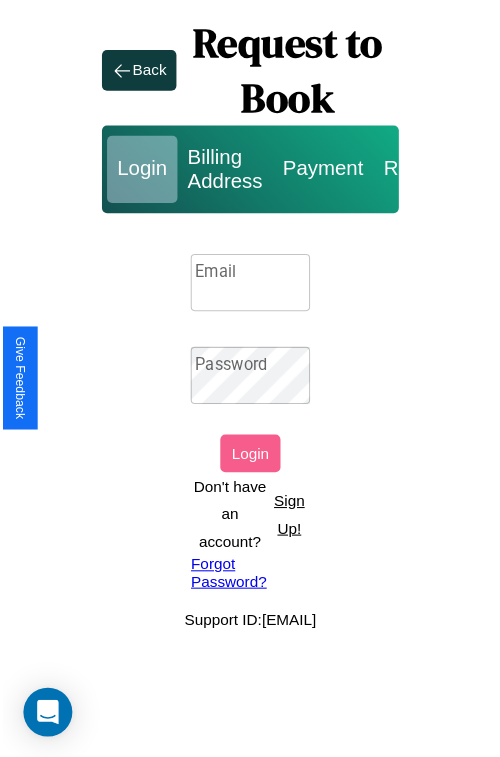 scroll, scrollTop: 0, scrollLeft: 0, axis: both 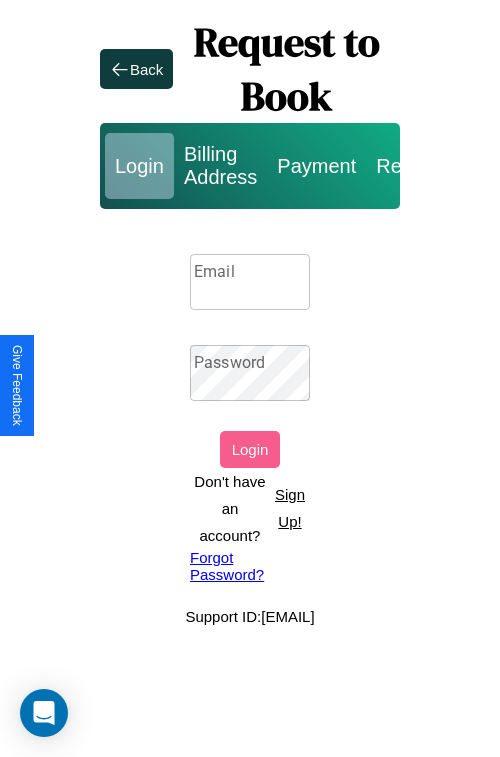 click on "Sign Up!" at bounding box center (290, 508) 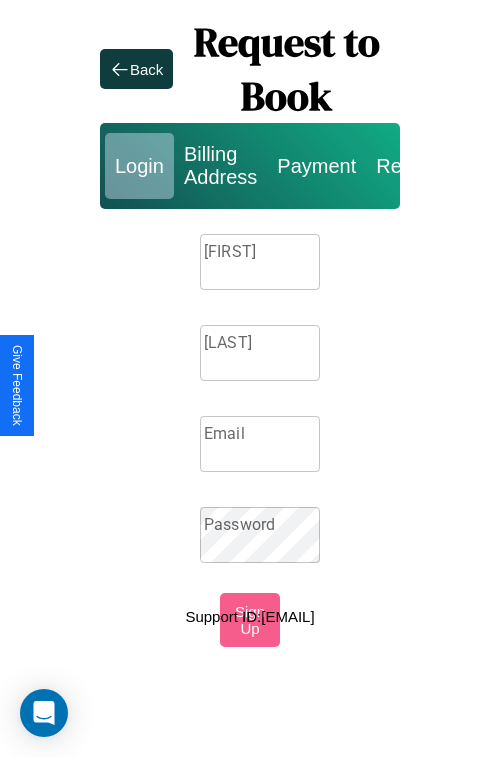 click on "[FIRST]" at bounding box center (260, 262) 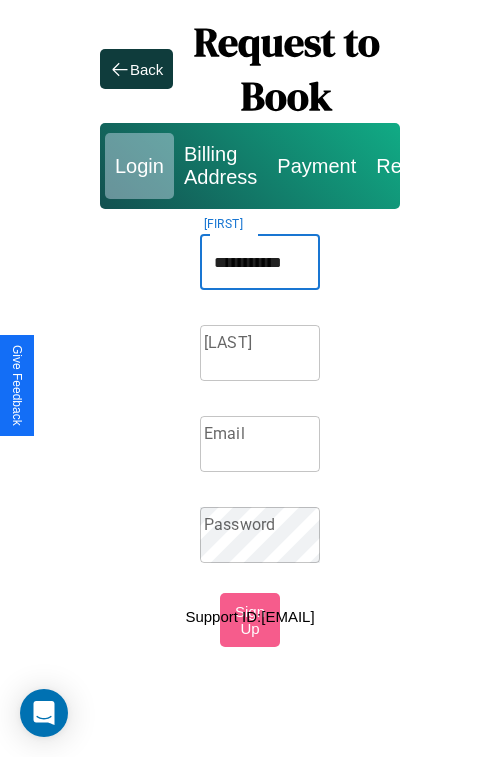 type on "**********" 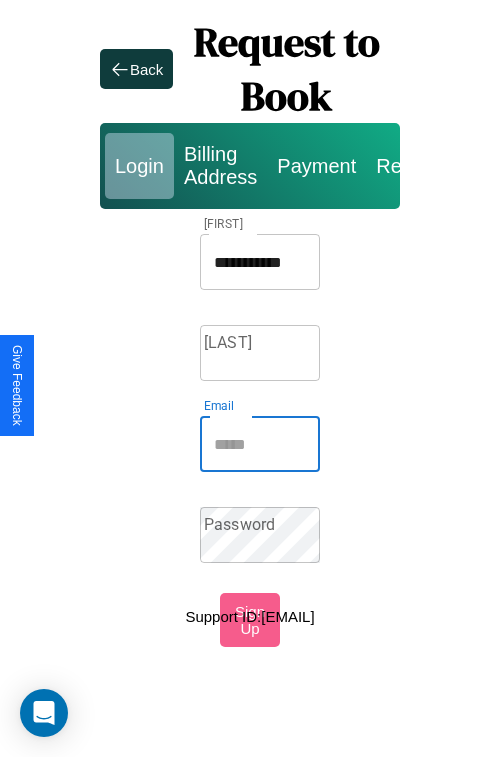 click on "Email" at bounding box center (260, 444) 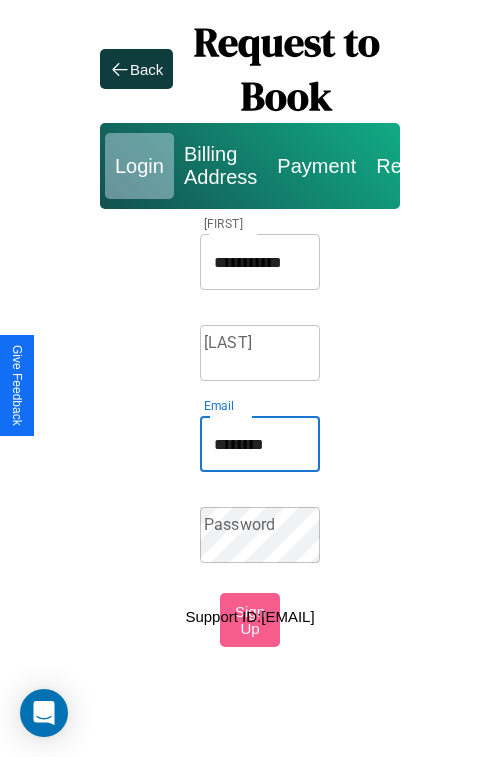 type on "********" 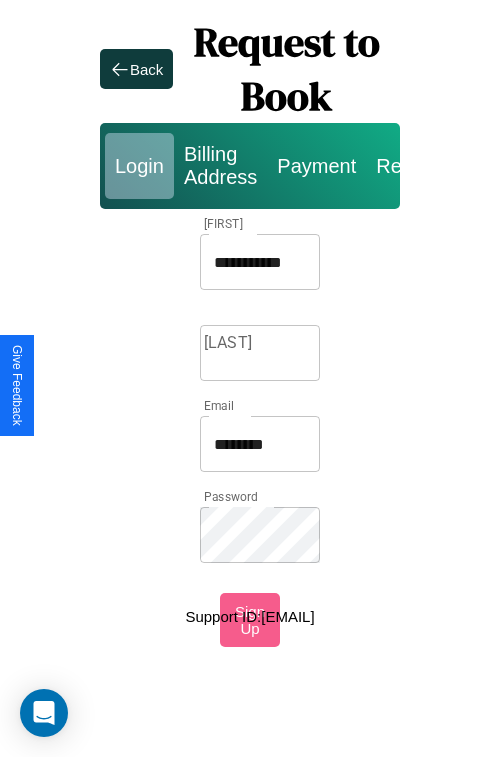 click on "**********" at bounding box center (250, 301) 